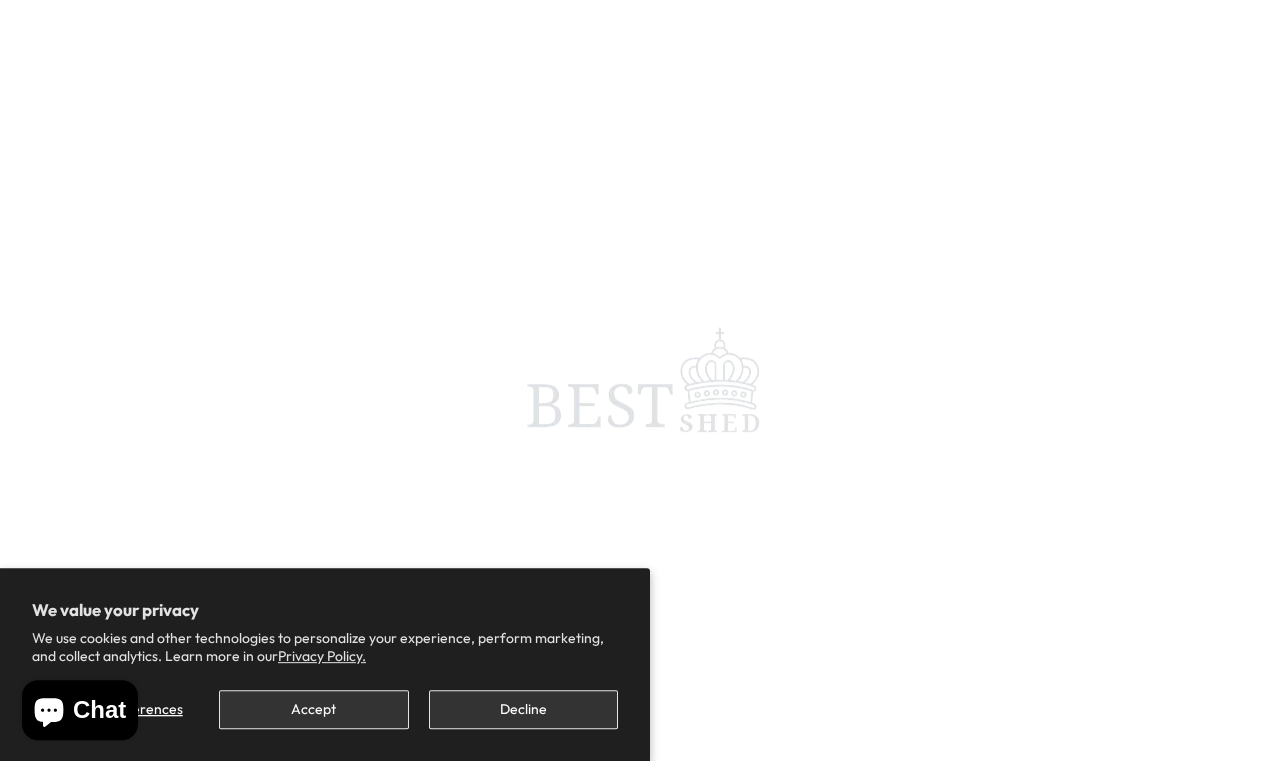 scroll, scrollTop: 226, scrollLeft: 0, axis: vertical 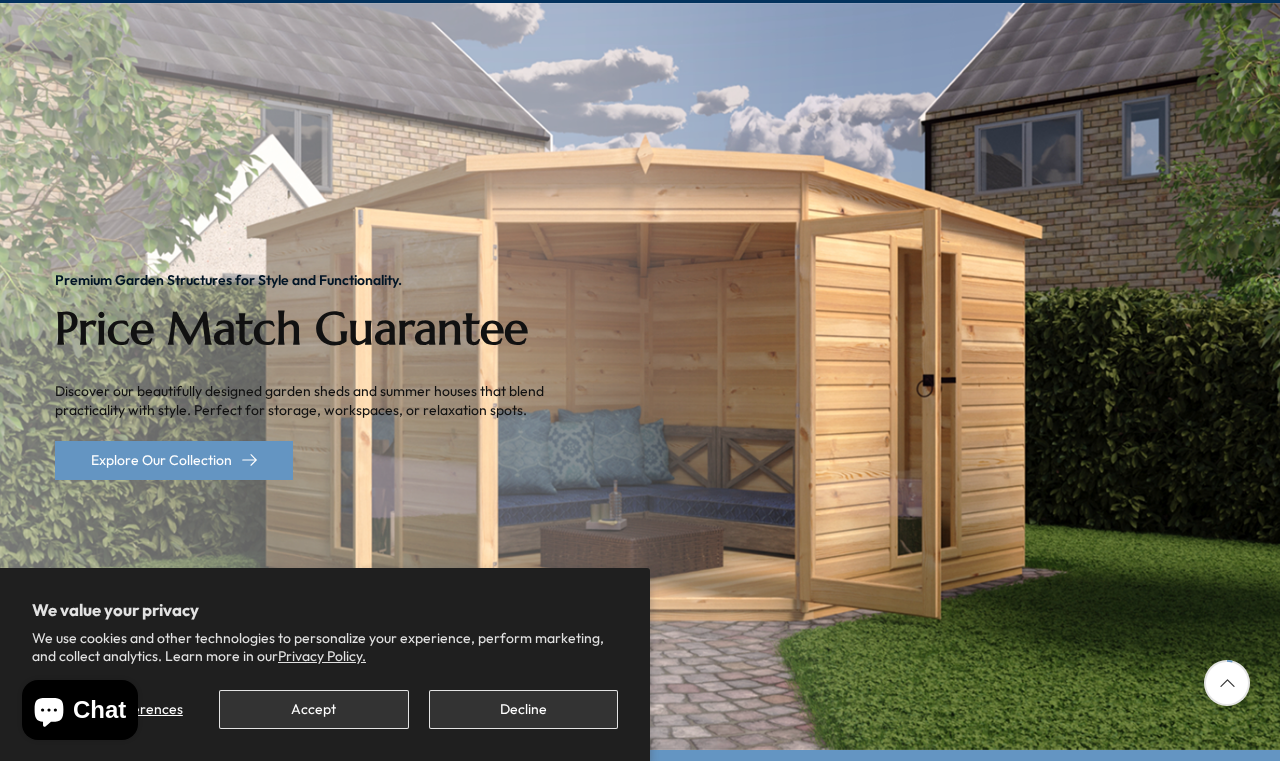 click on "Accept" at bounding box center (313, 709) 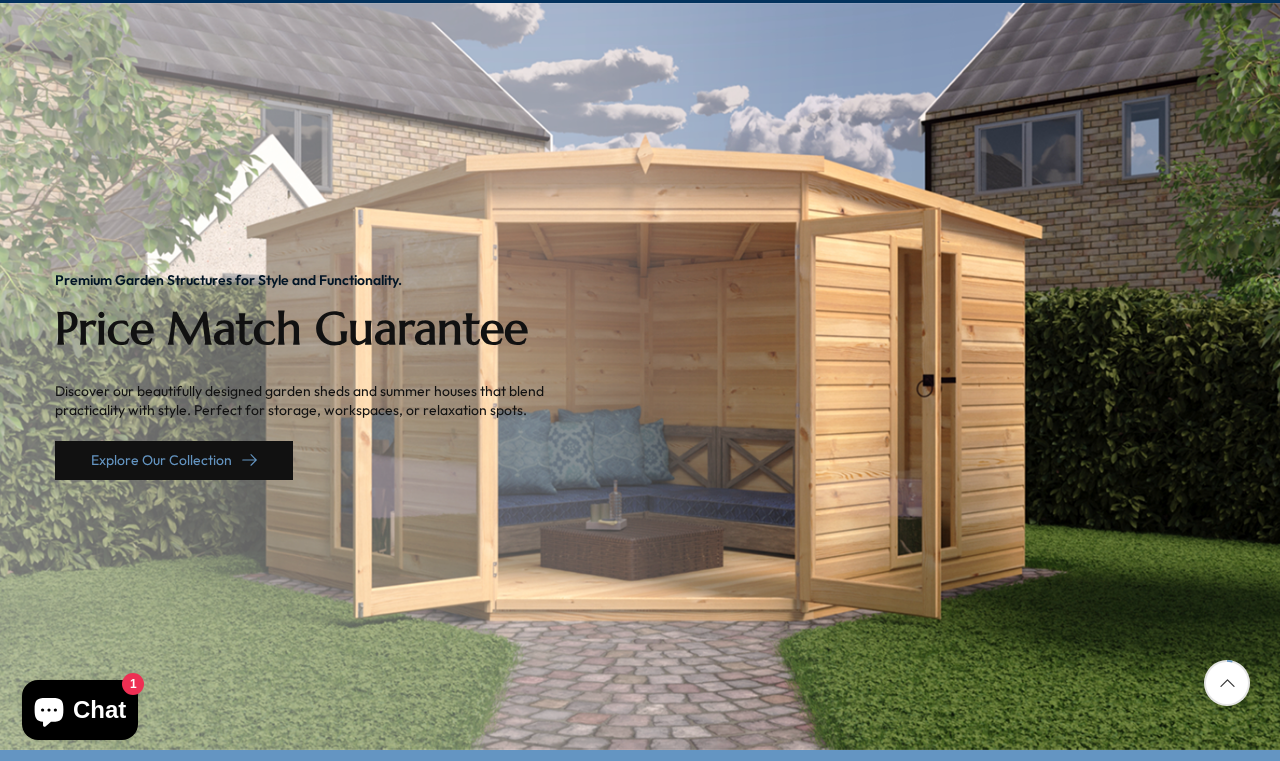 click on "Explore Our Collection" at bounding box center (174, 460) 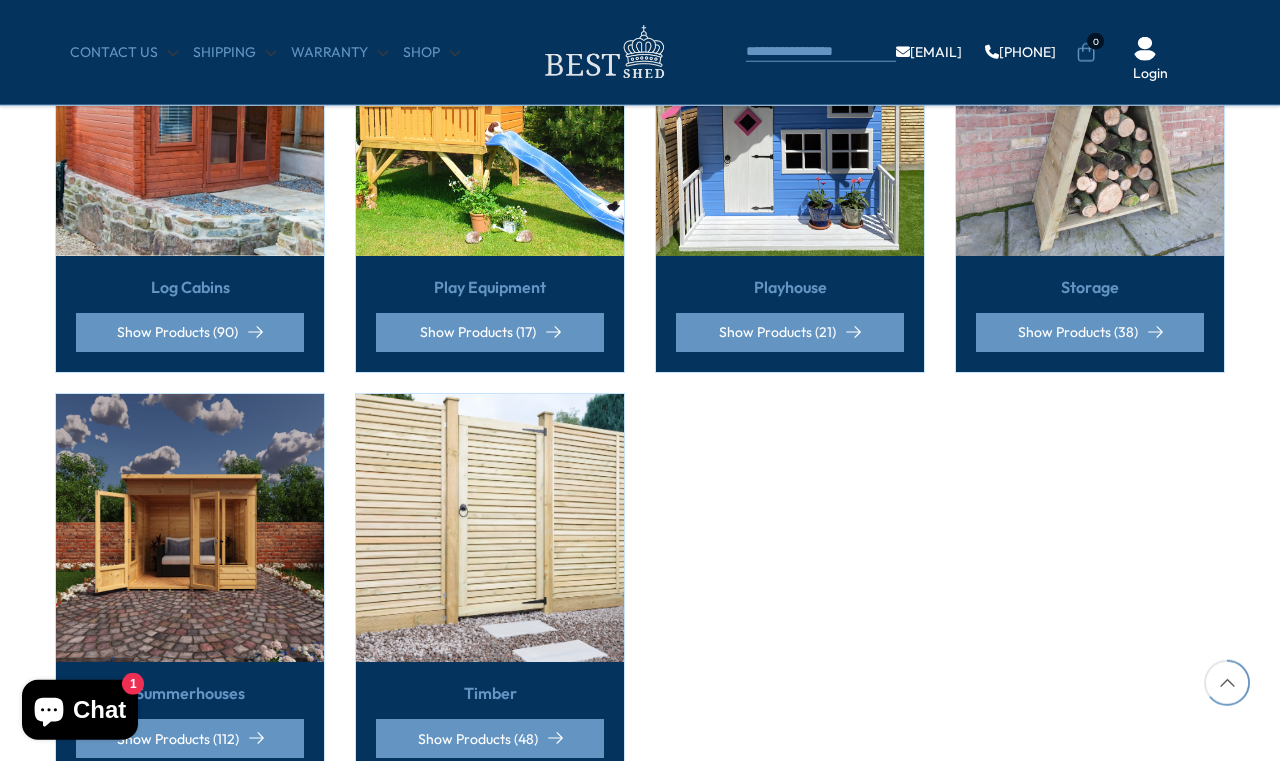 scroll, scrollTop: 1502, scrollLeft: 0, axis: vertical 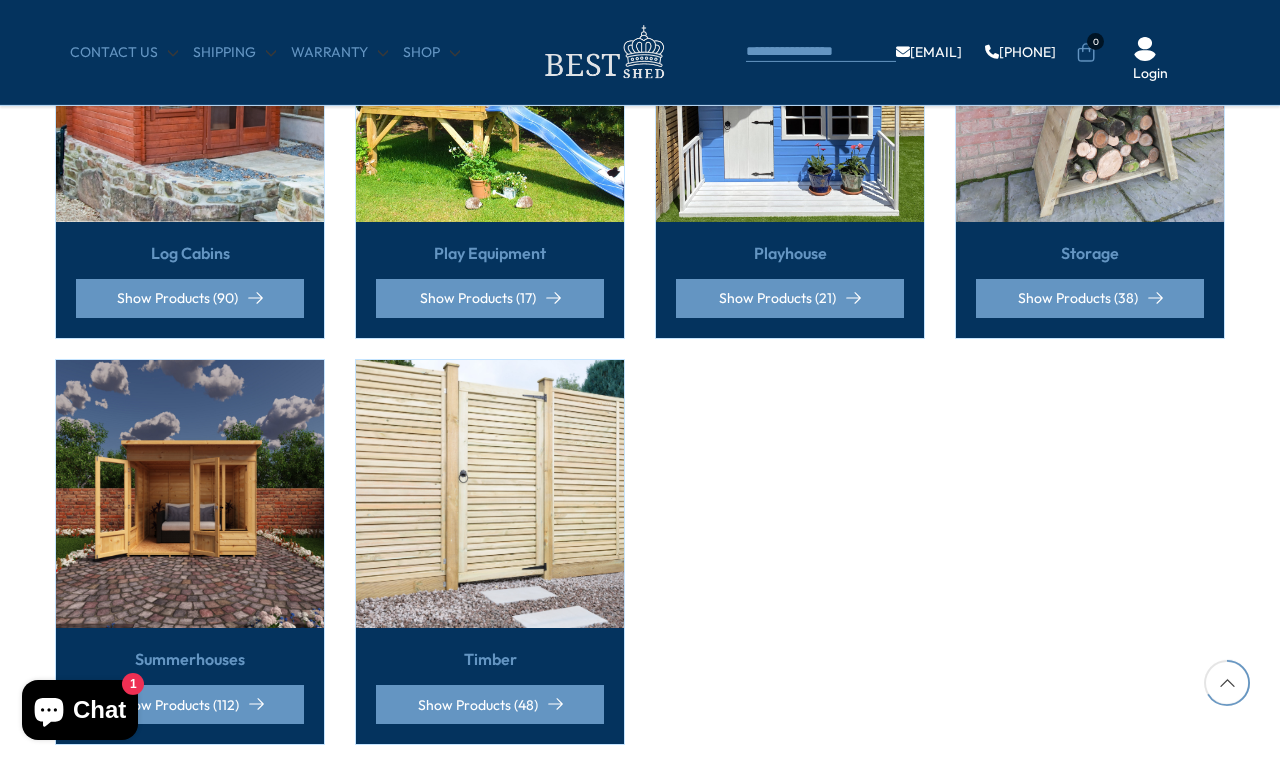 click on "Summerhouses" at bounding box center [190, 659] 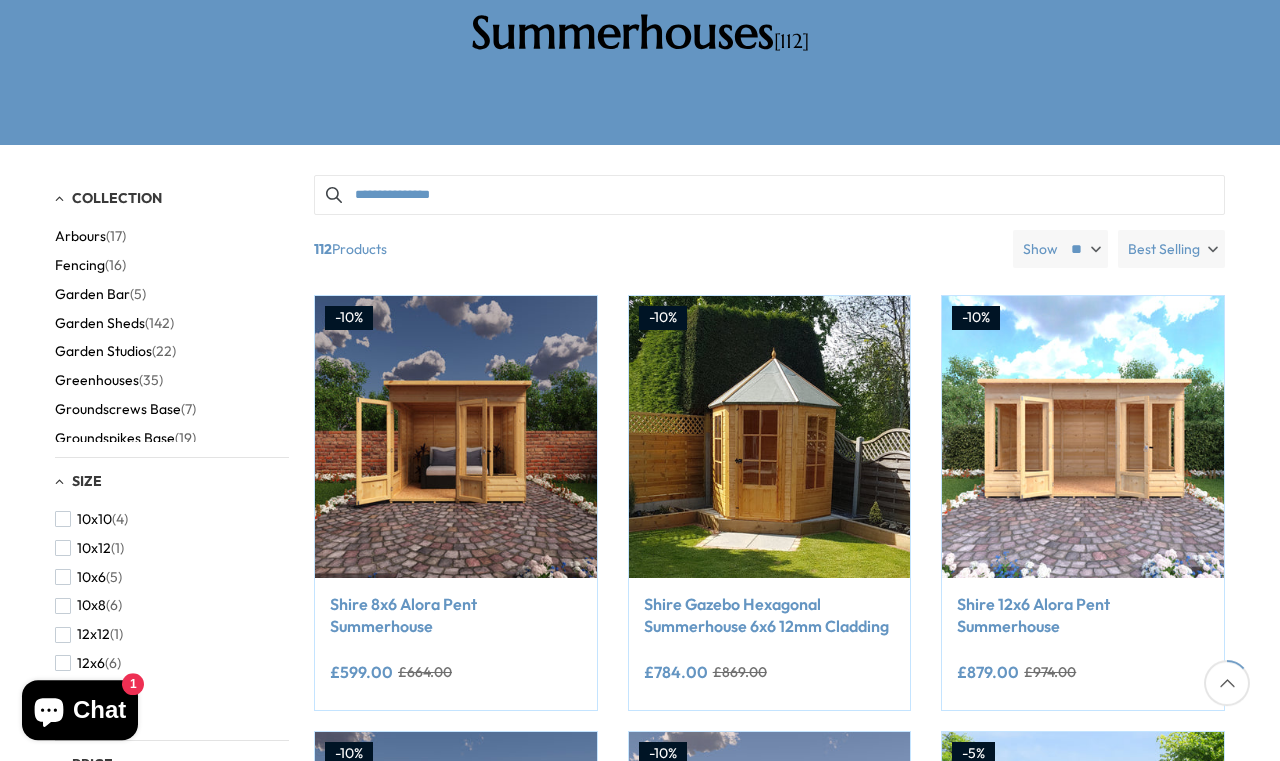 scroll, scrollTop: 347, scrollLeft: 0, axis: vertical 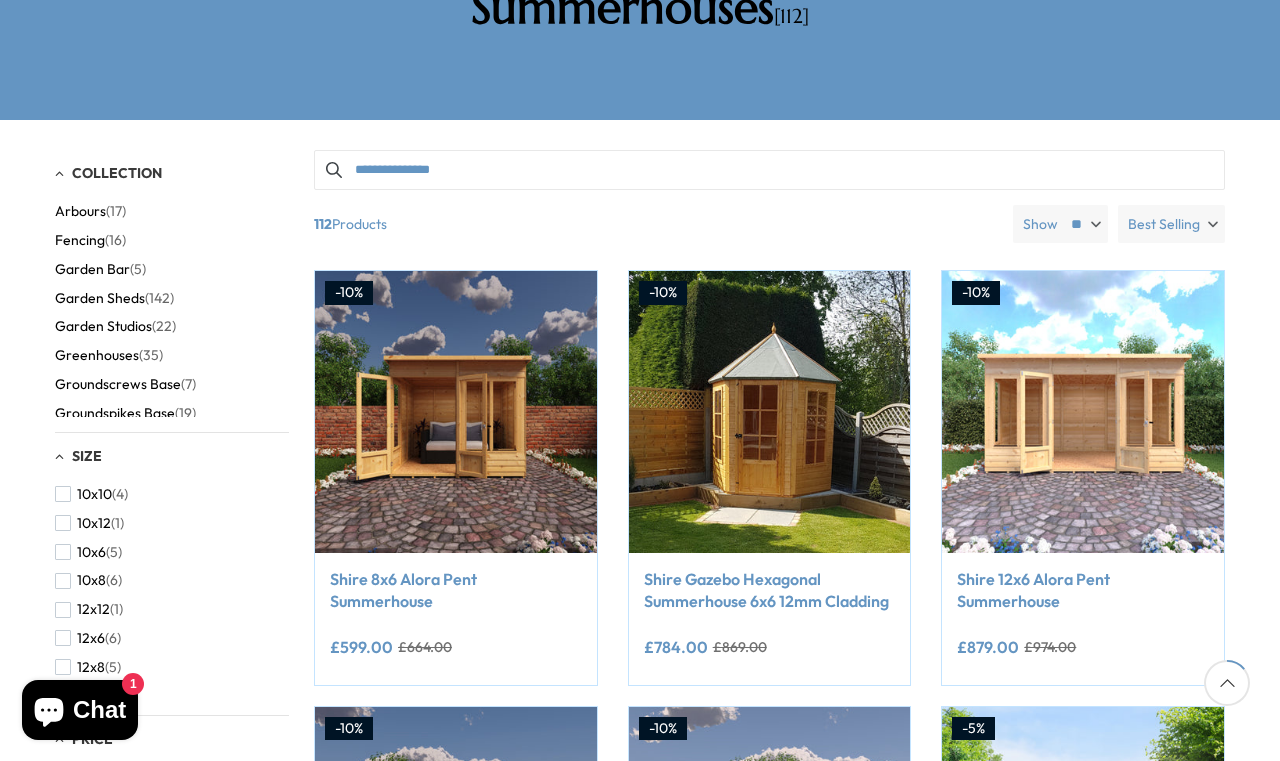click on "12x8
(5)" at bounding box center (88, 667) 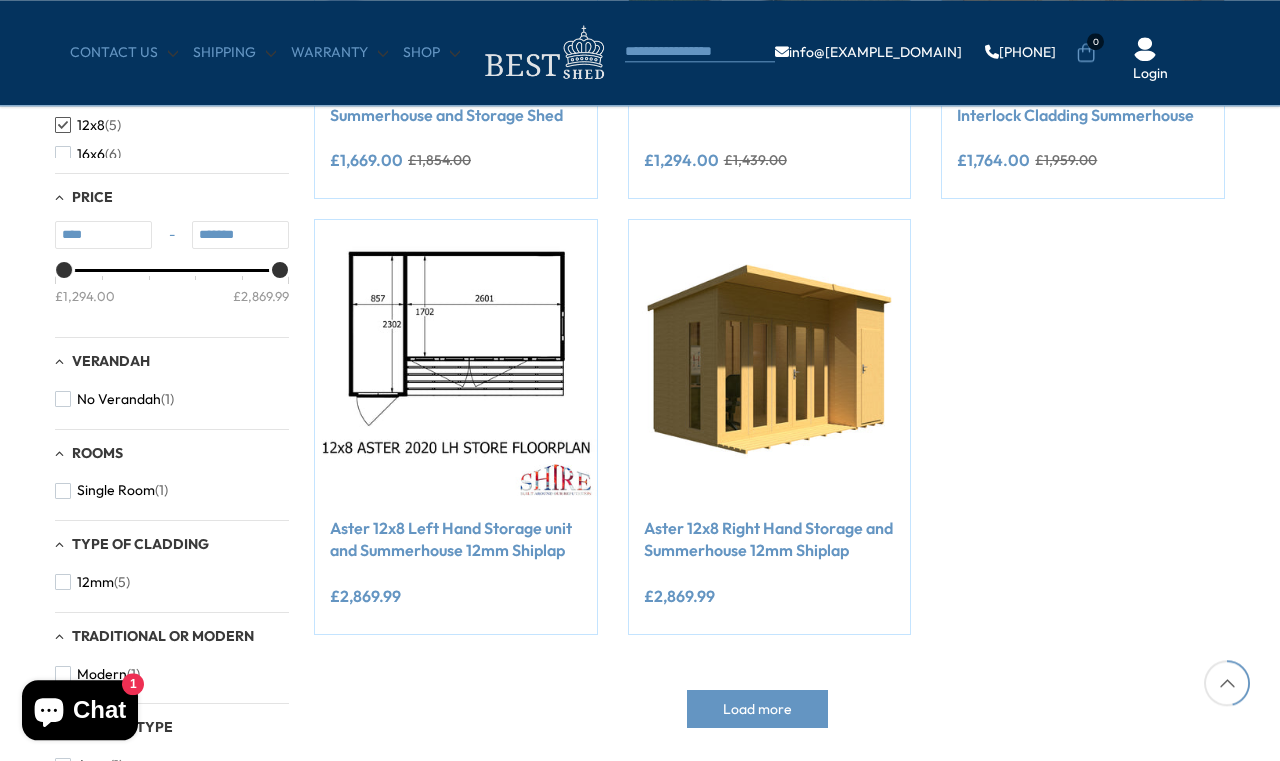 scroll, scrollTop: 706, scrollLeft: 0, axis: vertical 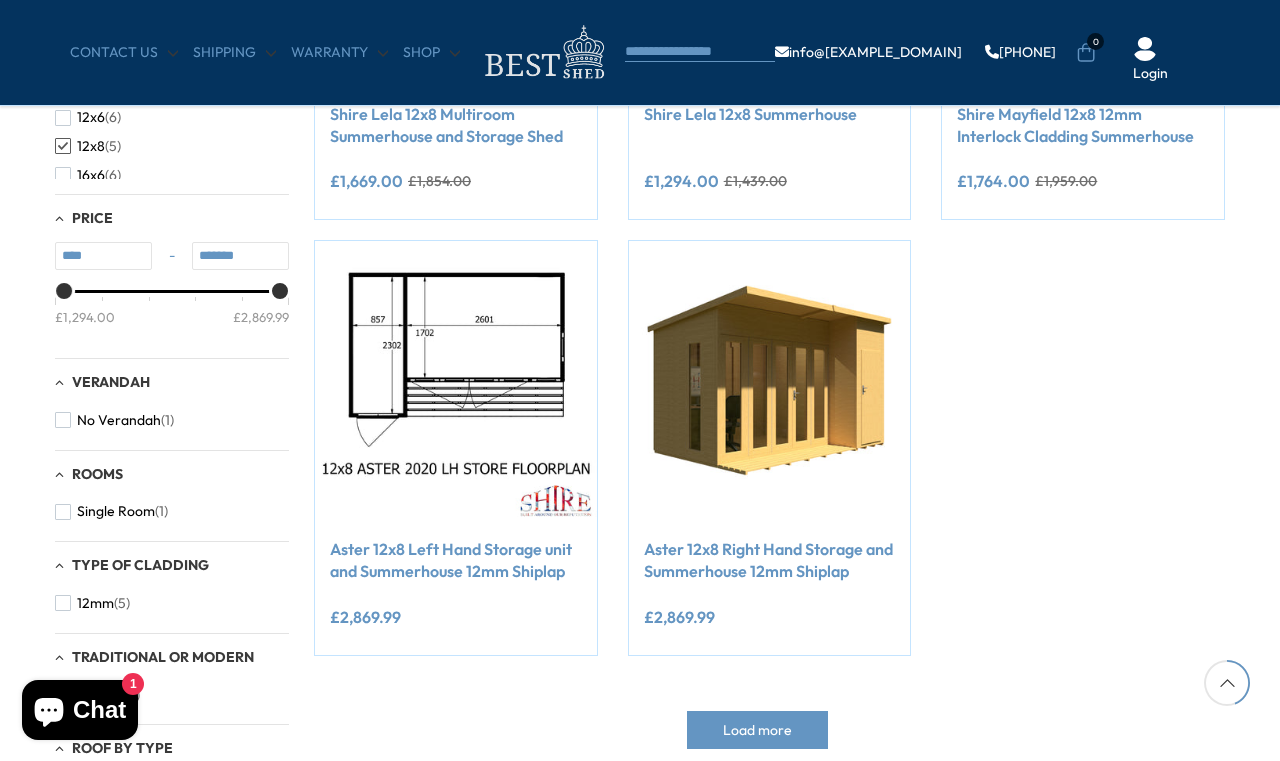 click at bounding box center (770, 382) 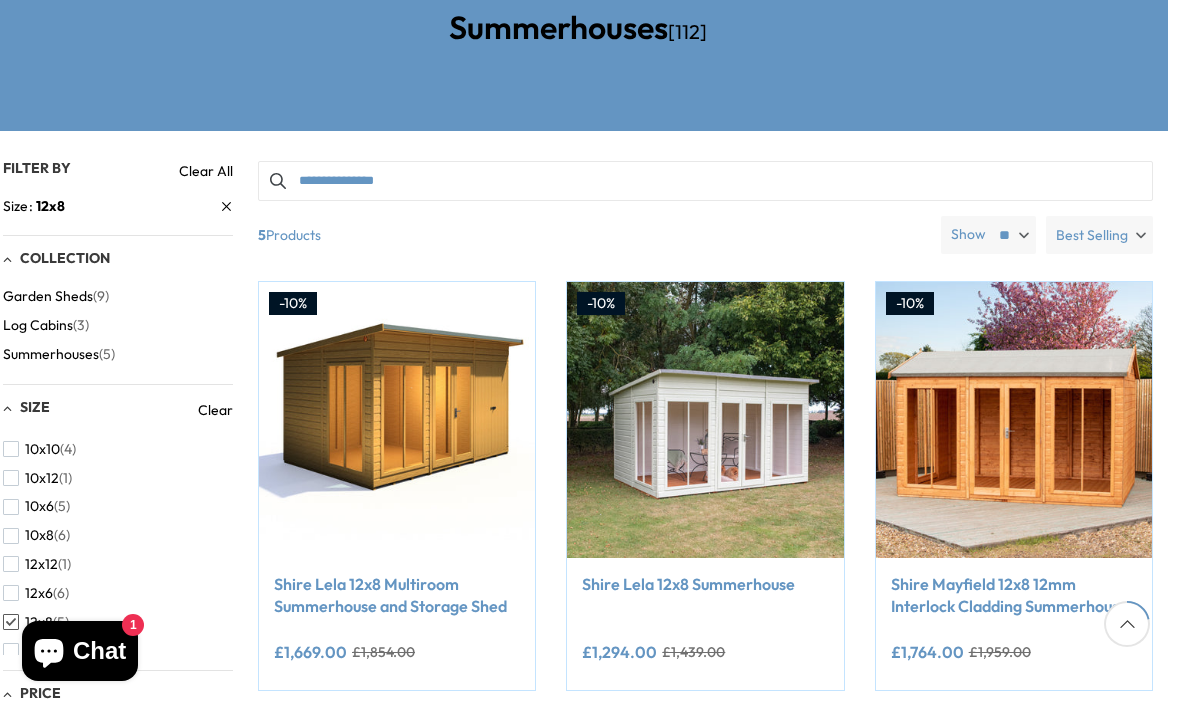 scroll, scrollTop: 372, scrollLeft: 18, axis: both 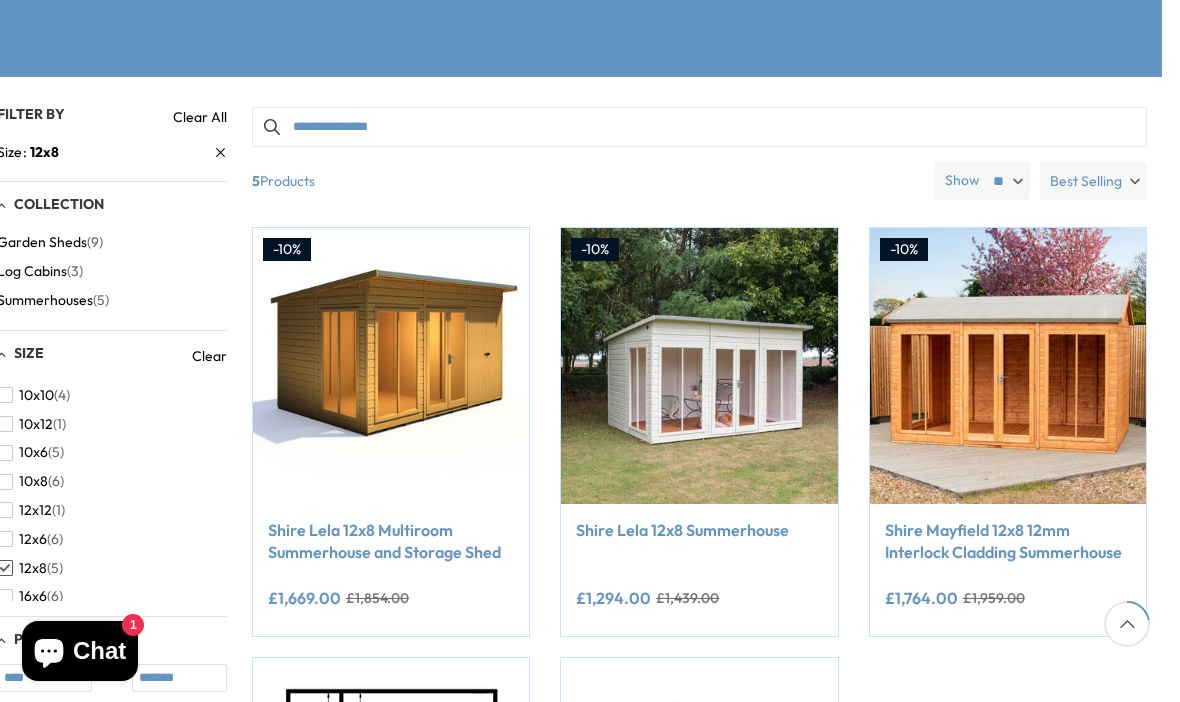 click on "Add to Cart" at bounding box center (995, 464) 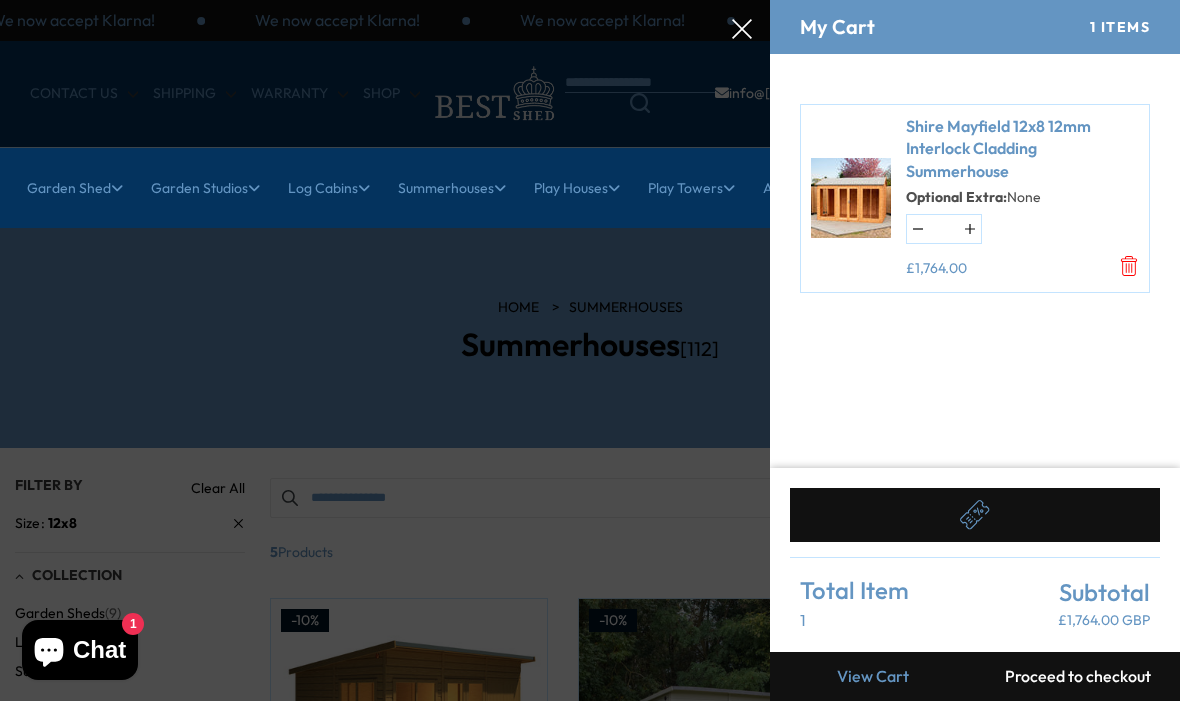 click at bounding box center [590, 0] 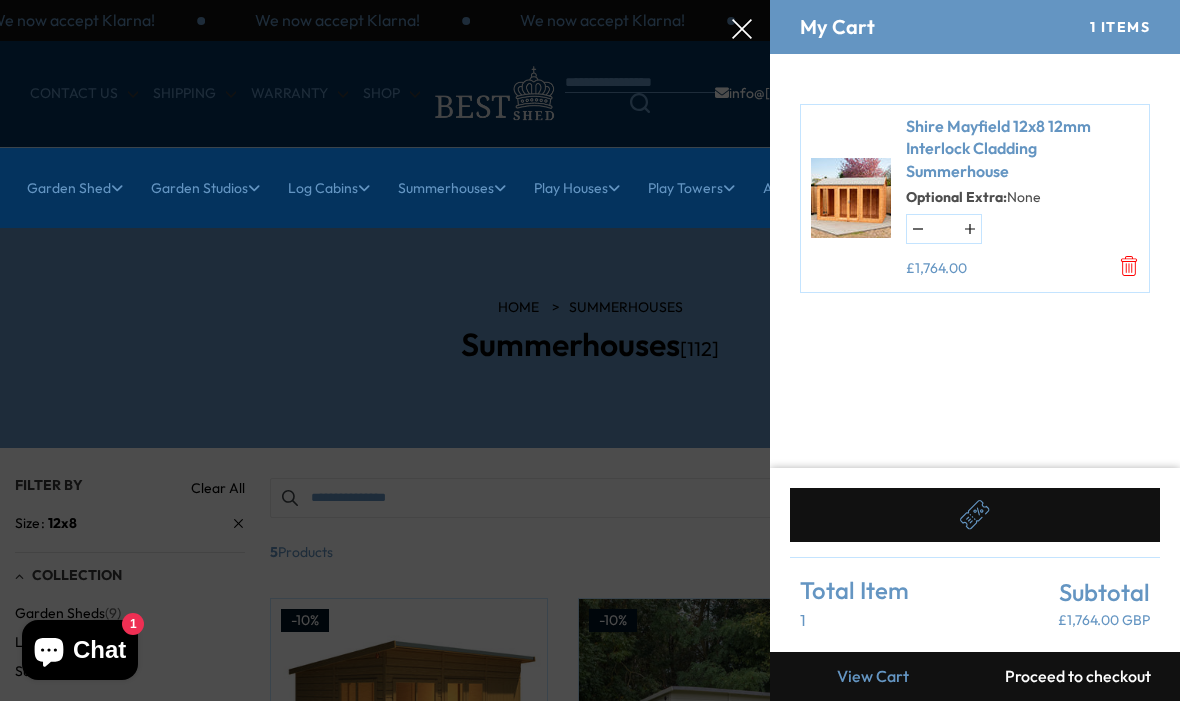 click on "Shire Mayfield 12x8 12mm Interlock Cladding  Summerhouse
Optional Extra:
None
*" at bounding box center [975, 262] 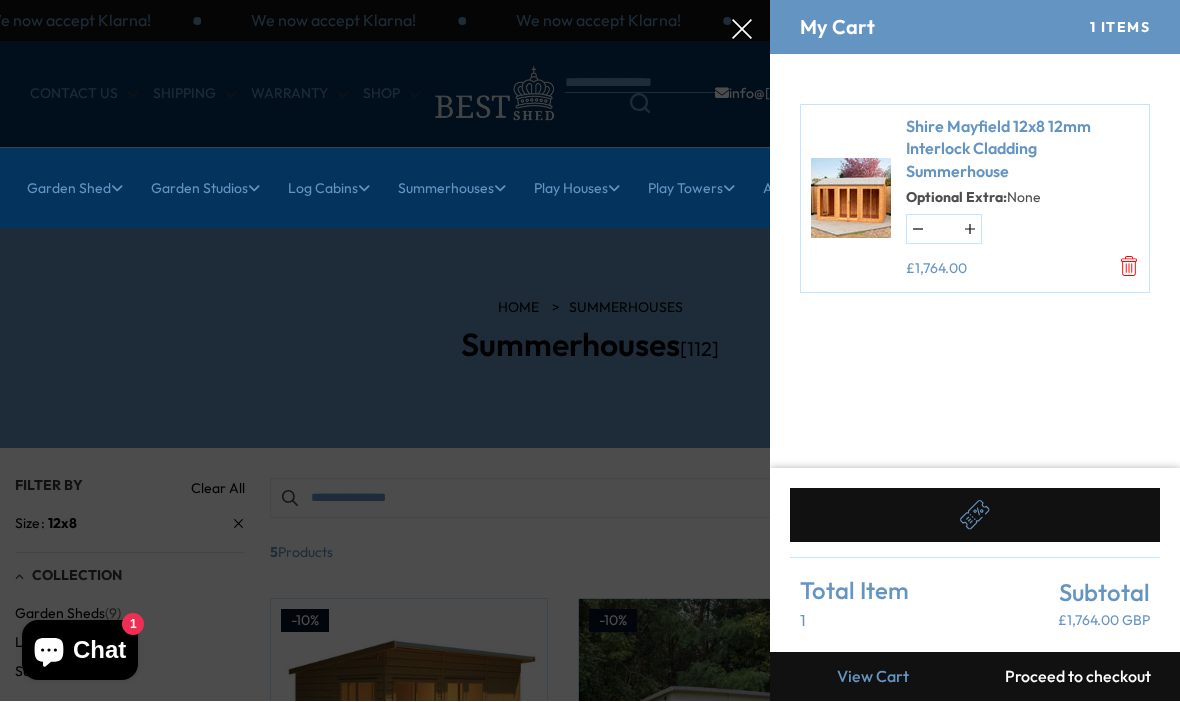 click 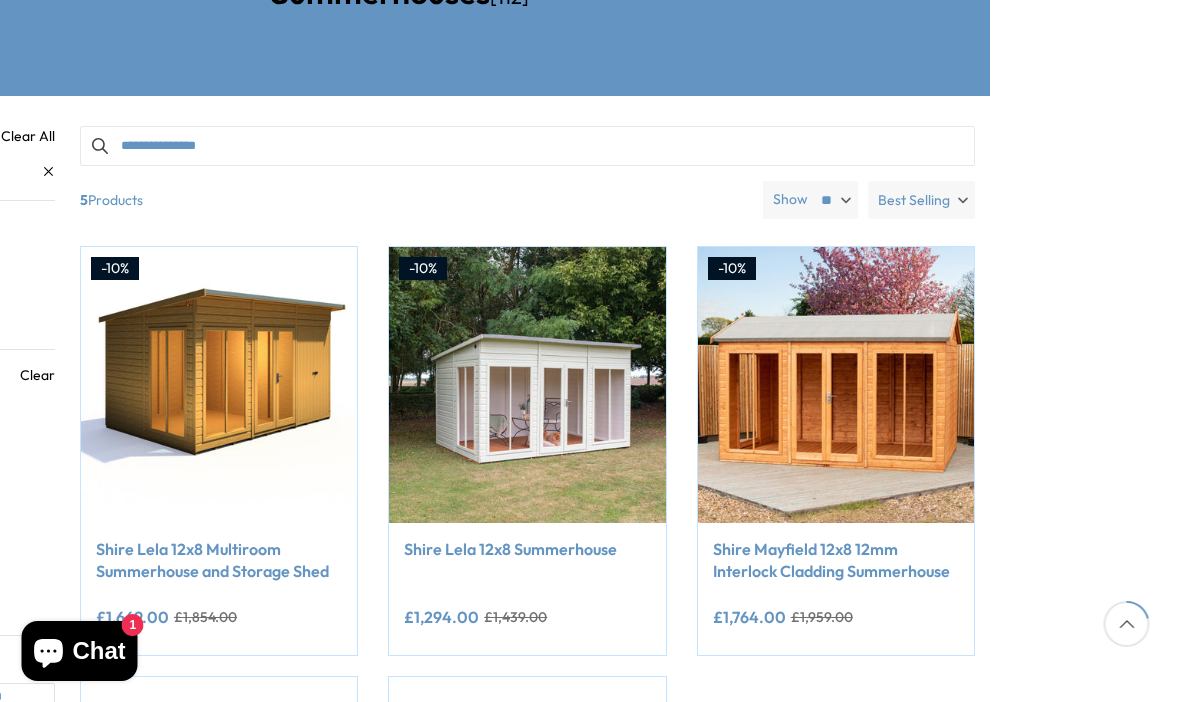 scroll, scrollTop: 353, scrollLeft: 210, axis: both 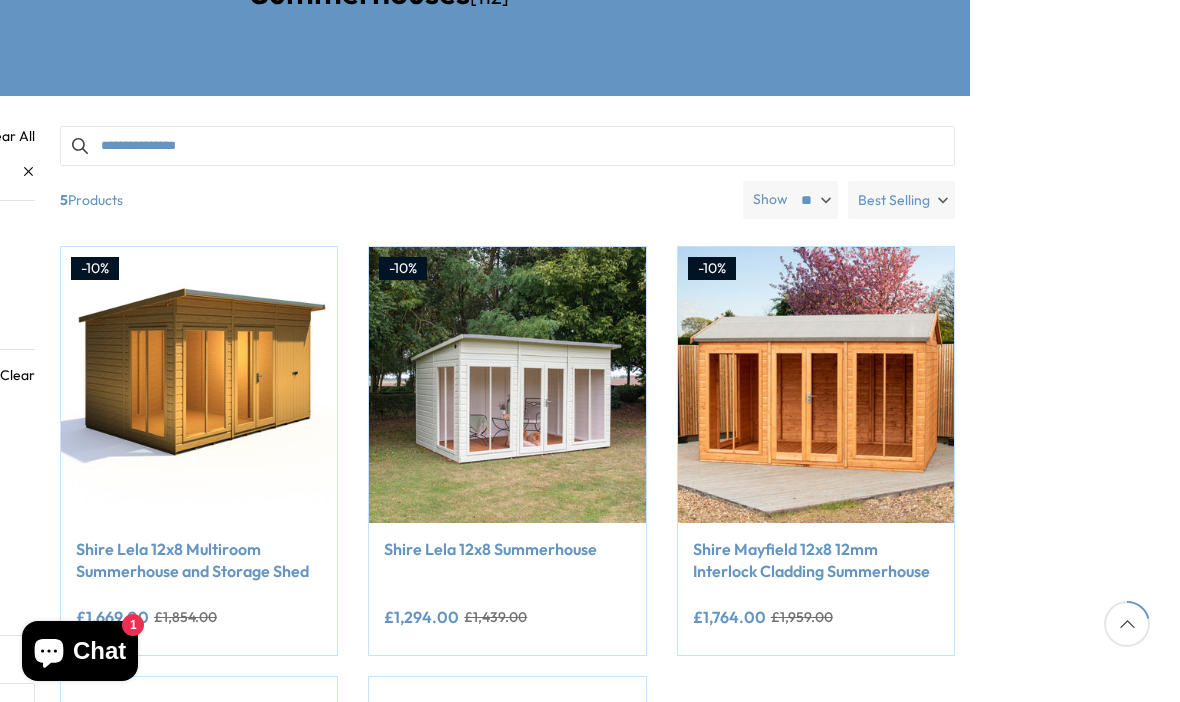 click at bounding box center [816, 385] 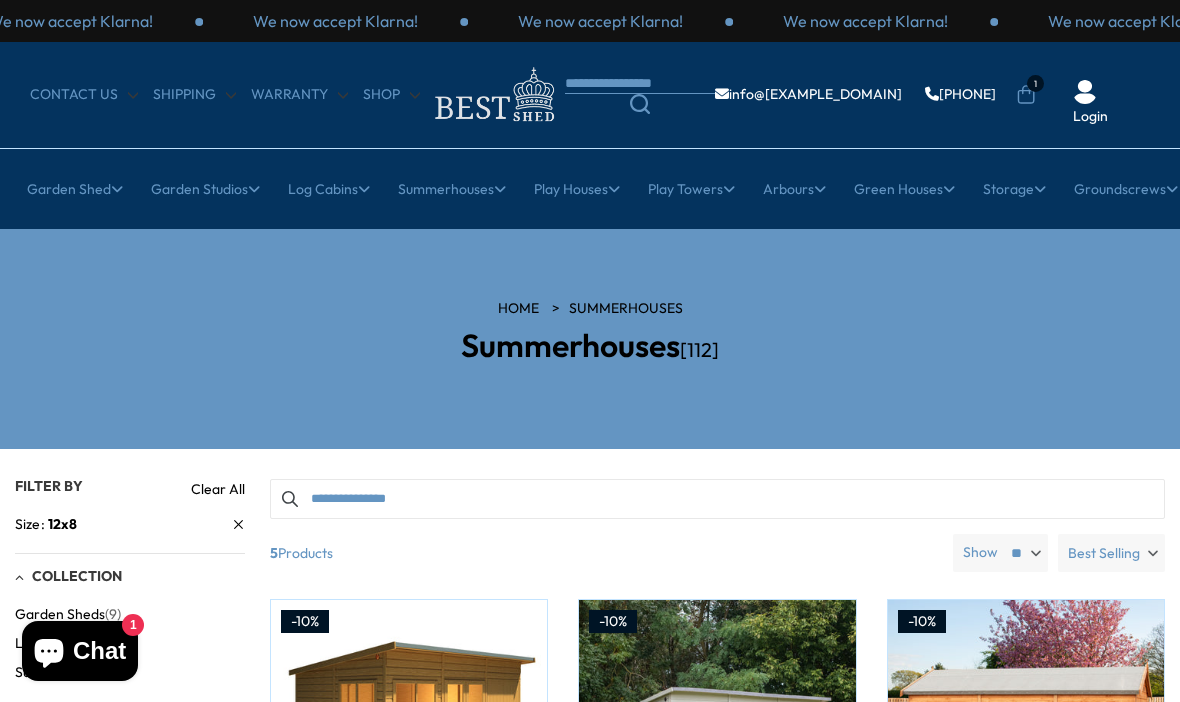 scroll, scrollTop: 423, scrollLeft: 210, axis: both 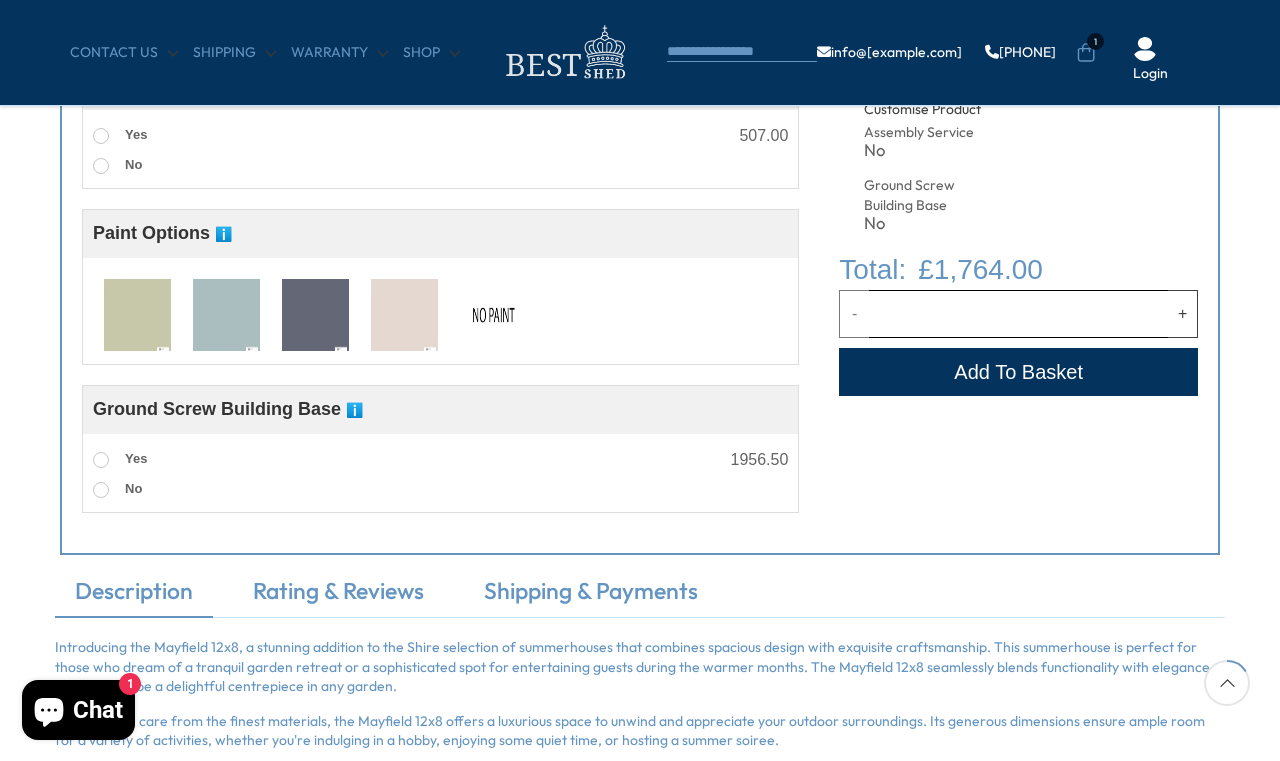 click at bounding box center [226, 316] 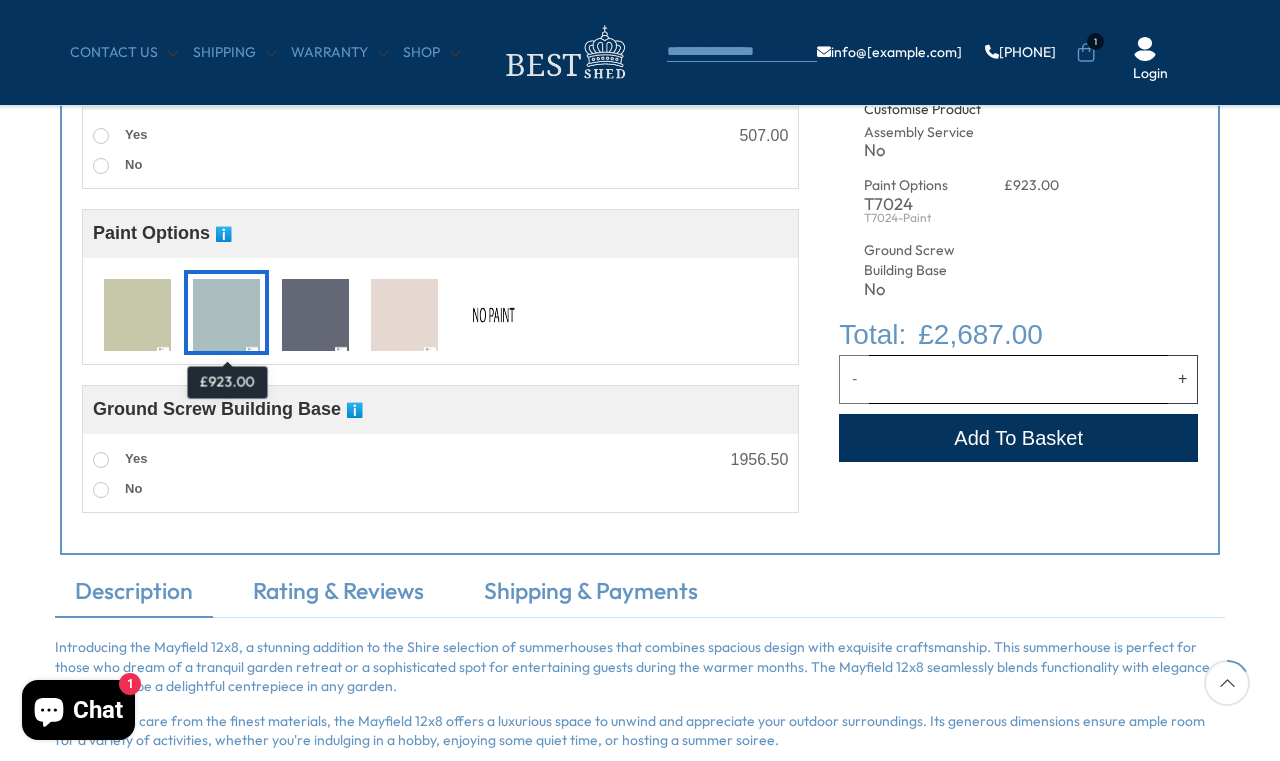 click at bounding box center (493, 316) 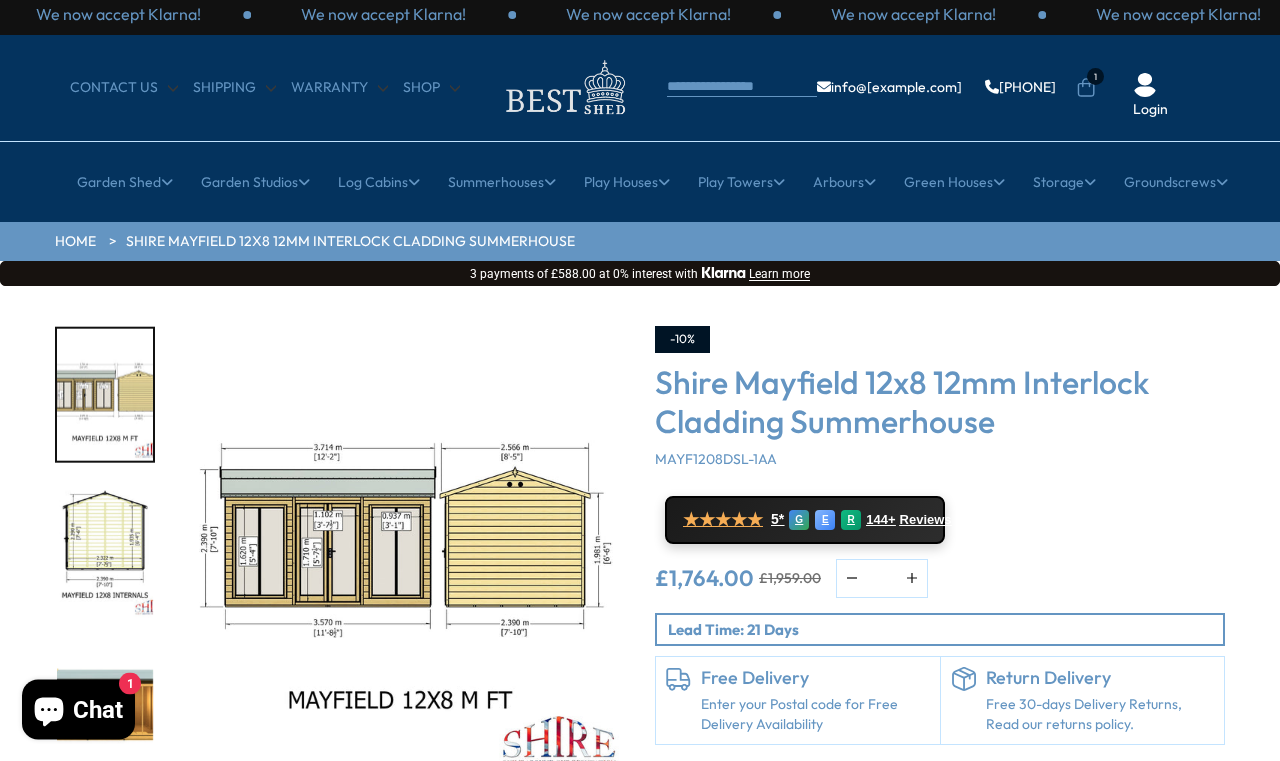 scroll, scrollTop: 6, scrollLeft: 0, axis: vertical 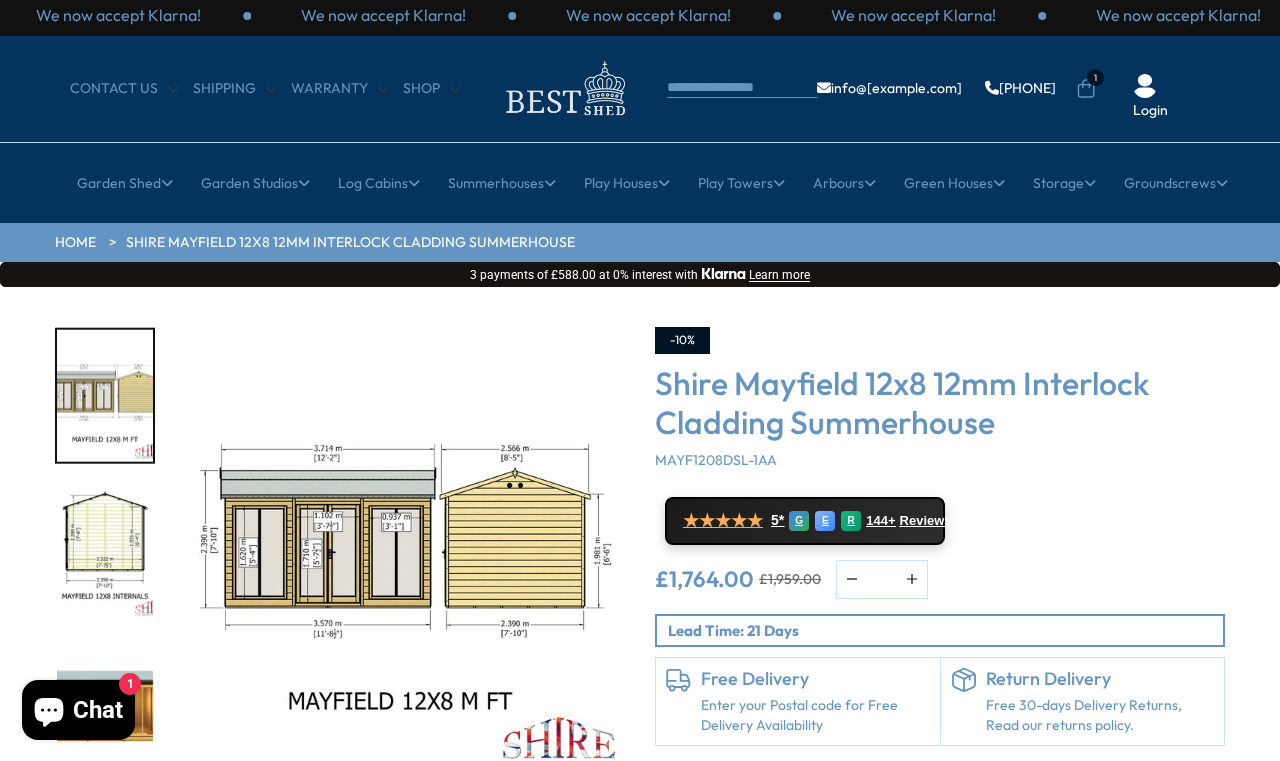 click at bounding box center (400, 552) 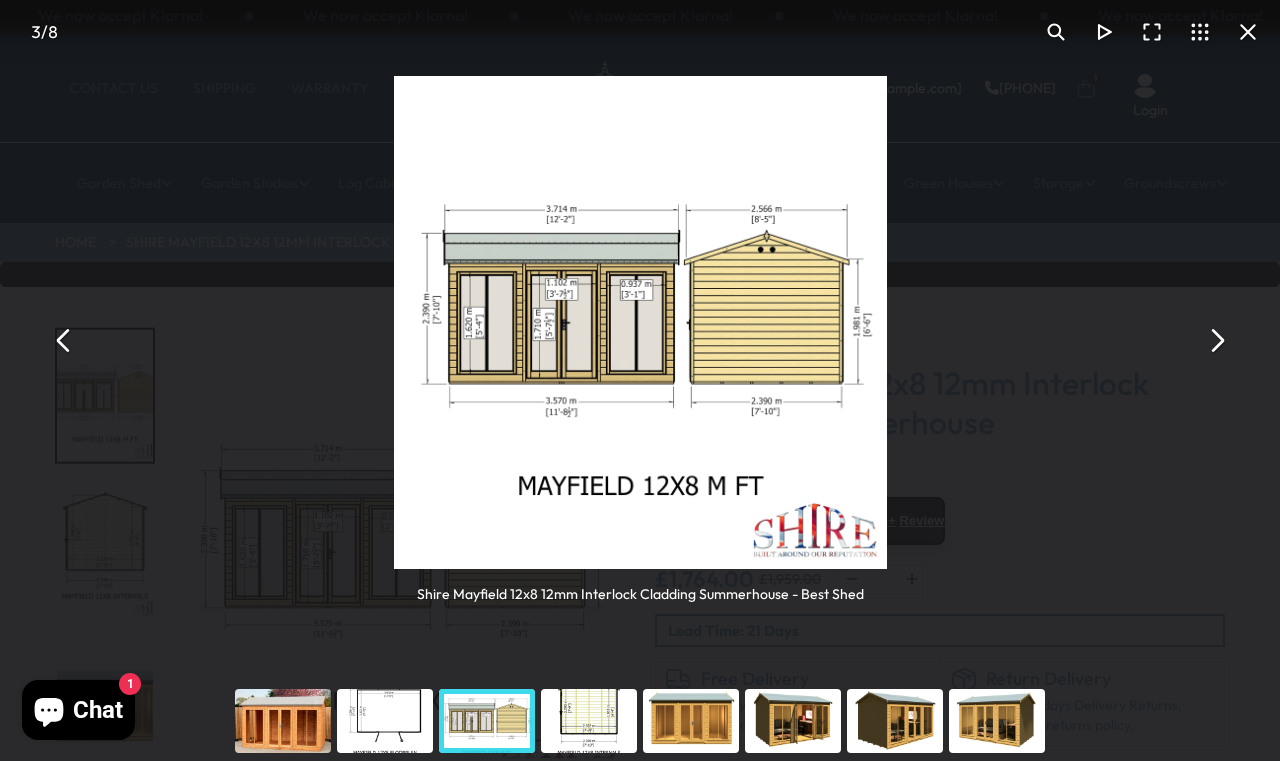 click at bounding box center (1216, 341) 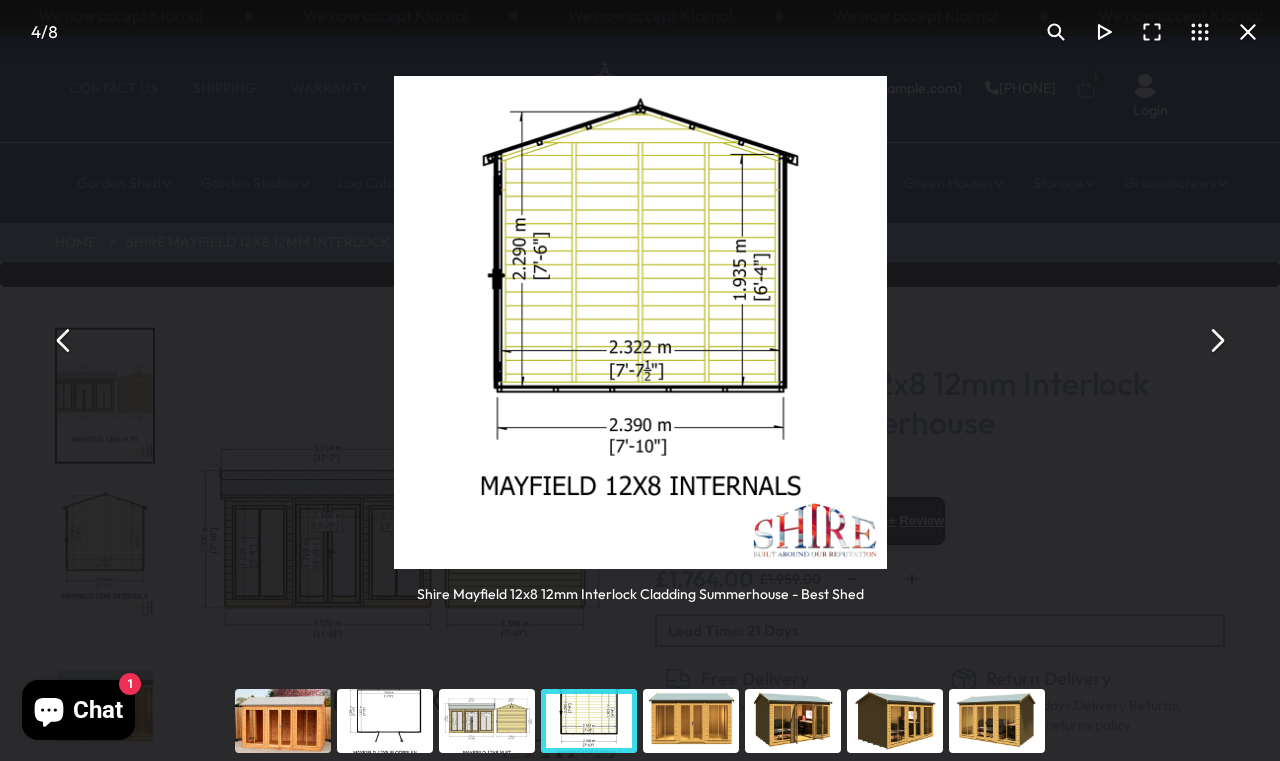 click at bounding box center [1216, 341] 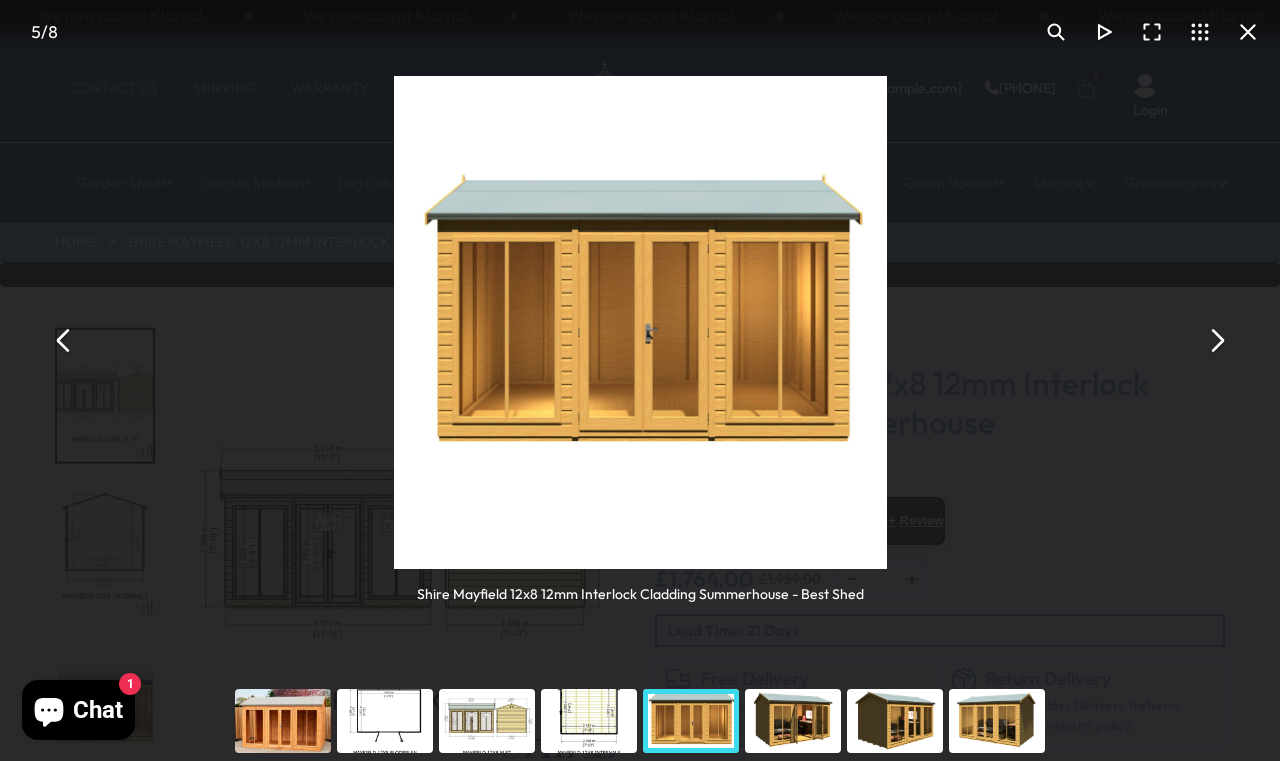 click at bounding box center [1216, 341] 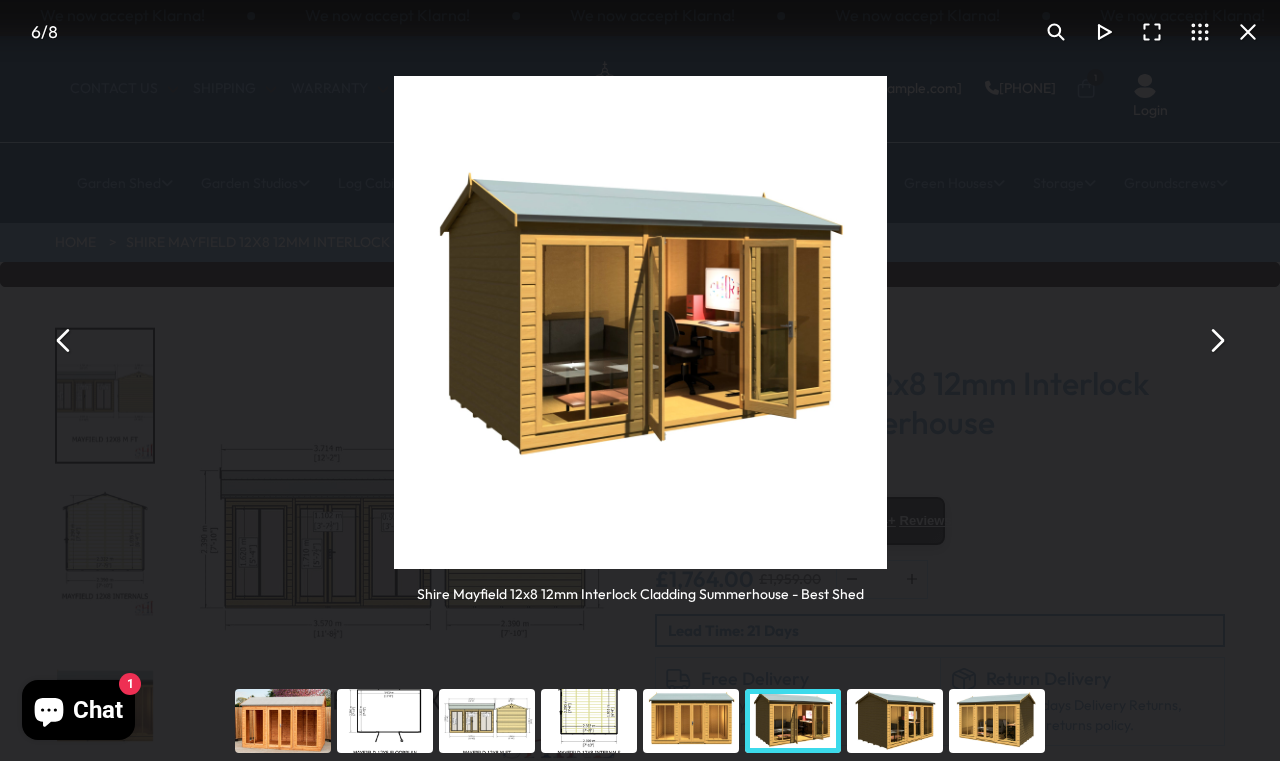 click on "Shire Mayfield 12x8 12mm Interlock Cladding  Summerhouse - Best Shed" at bounding box center (640, 340) 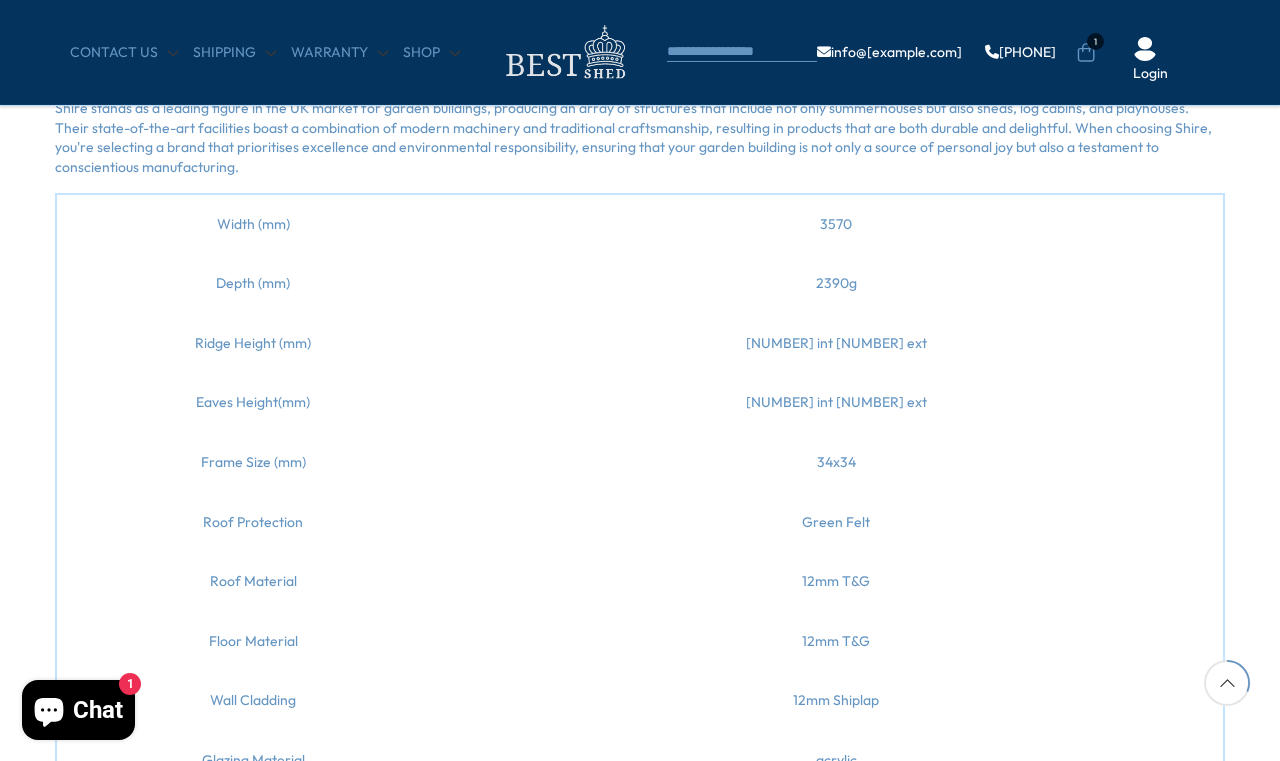 scroll, scrollTop: 1735, scrollLeft: 0, axis: vertical 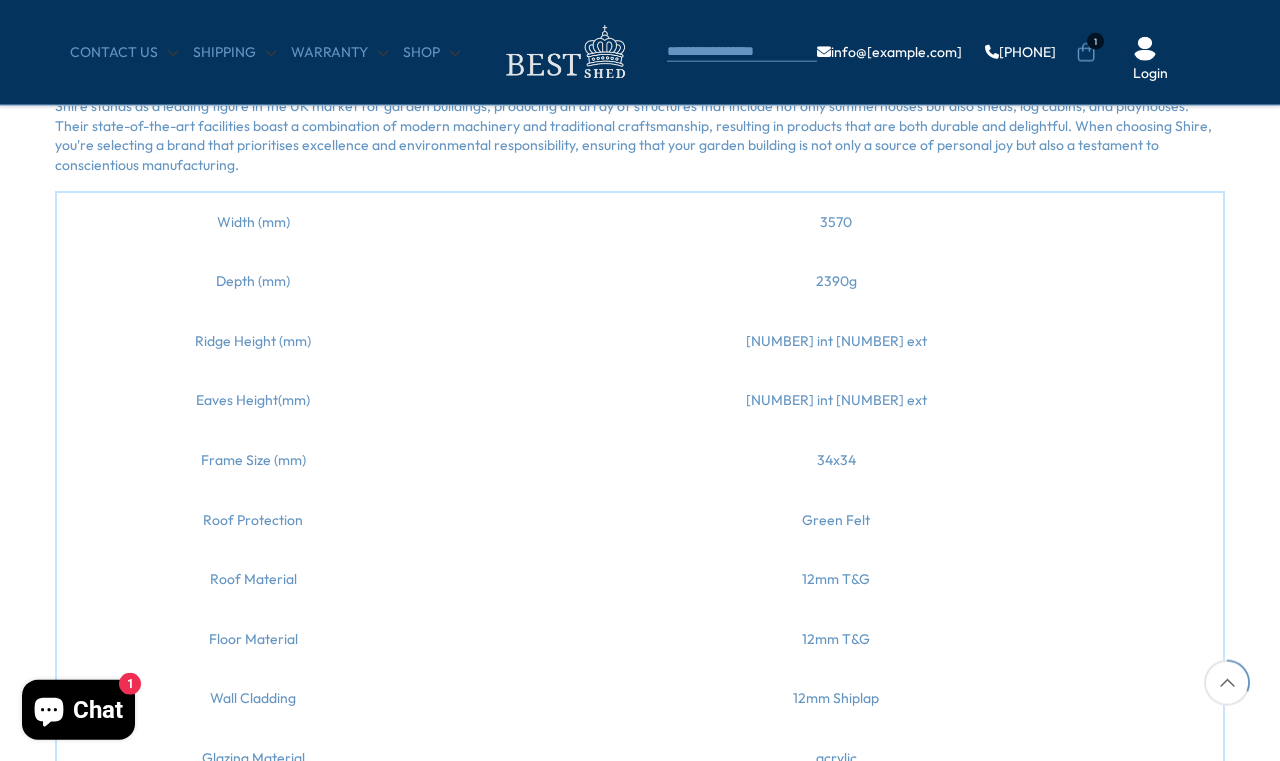 click on "[NUMBER] int [NUMBER] ext" at bounding box center (837, 401) 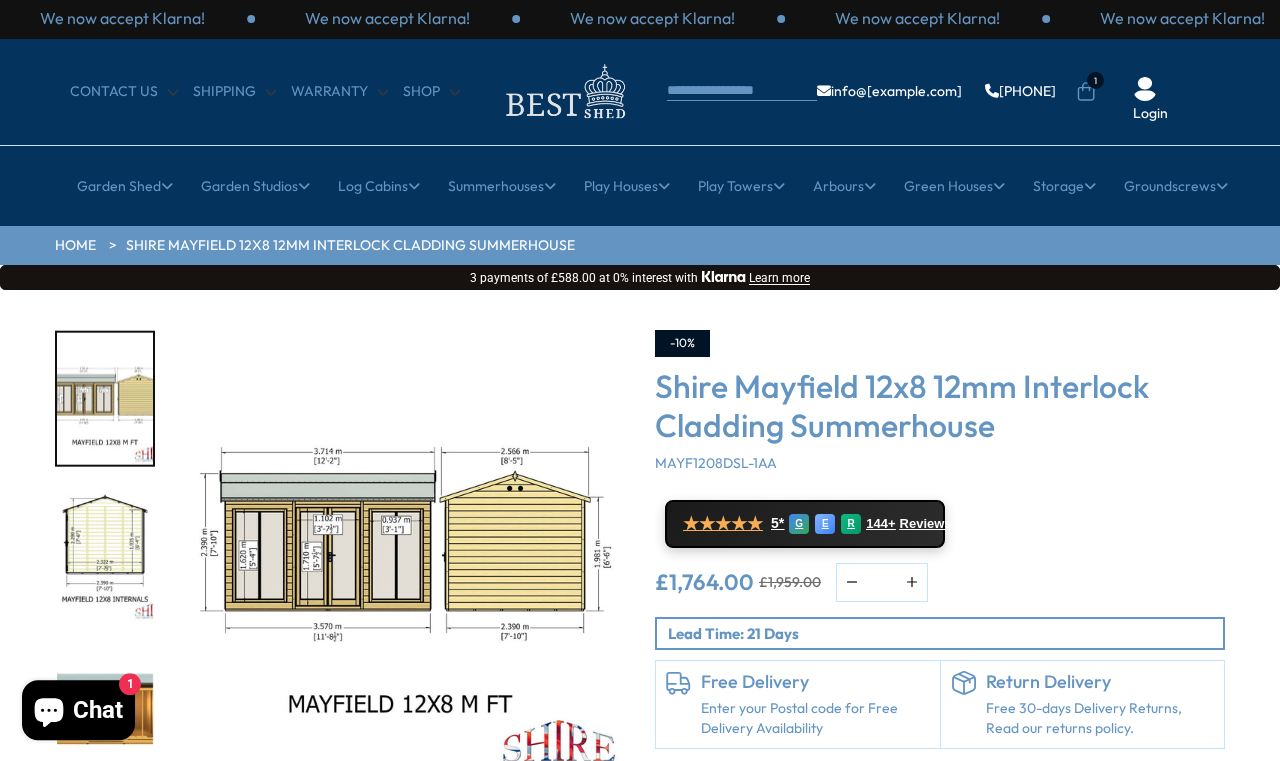 scroll, scrollTop: 0, scrollLeft: 0, axis: both 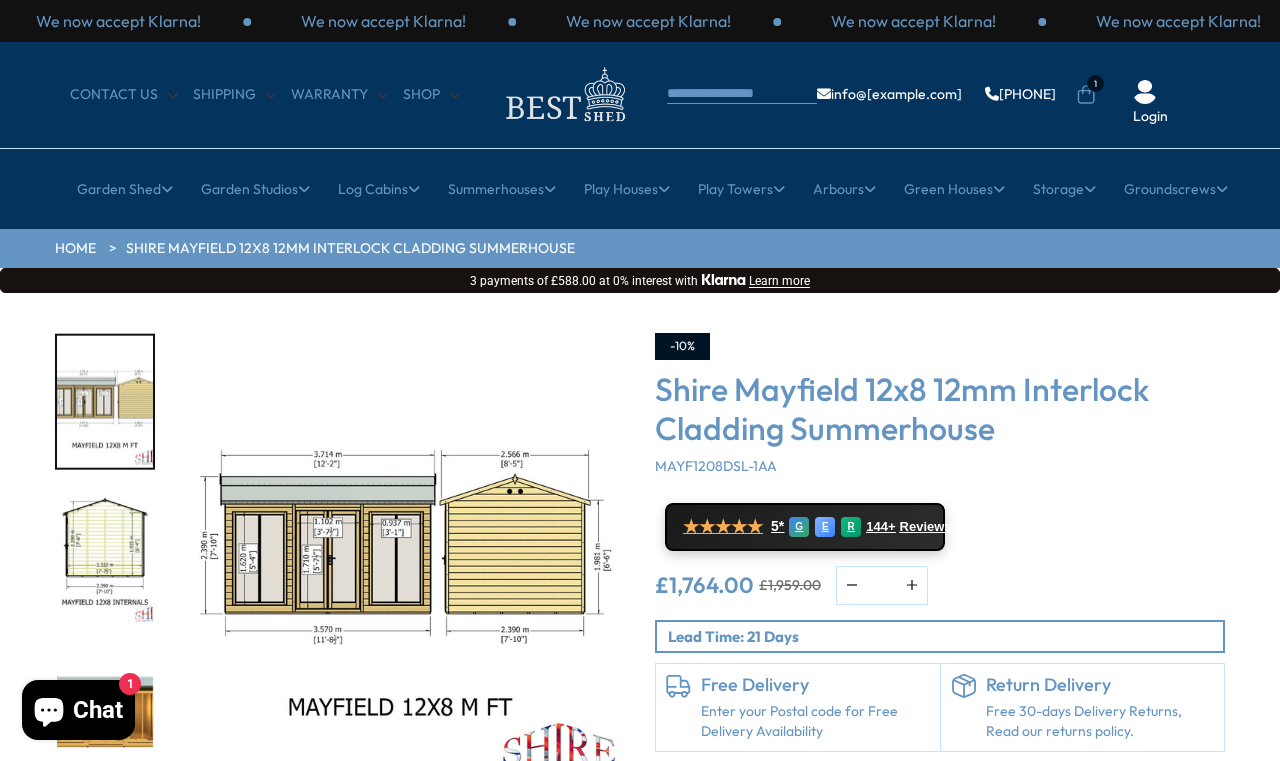 click on "CONTACT US" at bounding box center (124, 95) 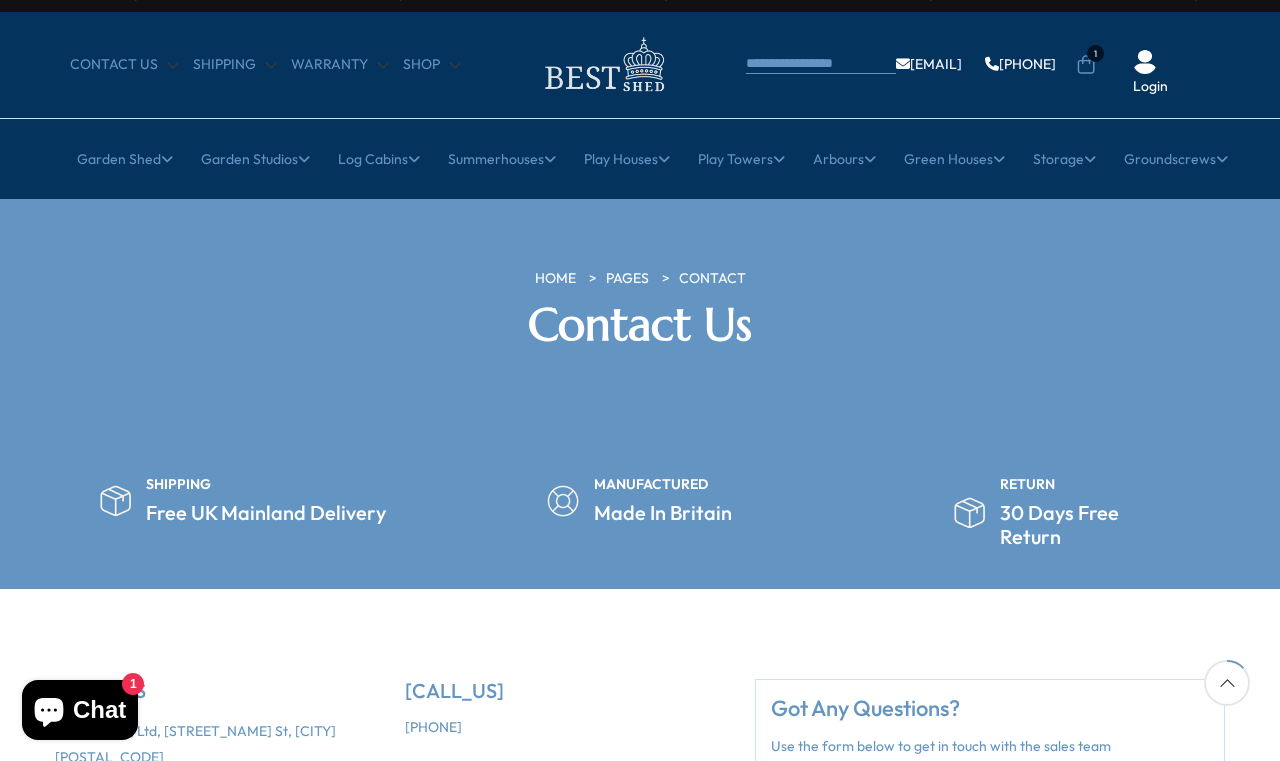 scroll, scrollTop: 0, scrollLeft: 0, axis: both 